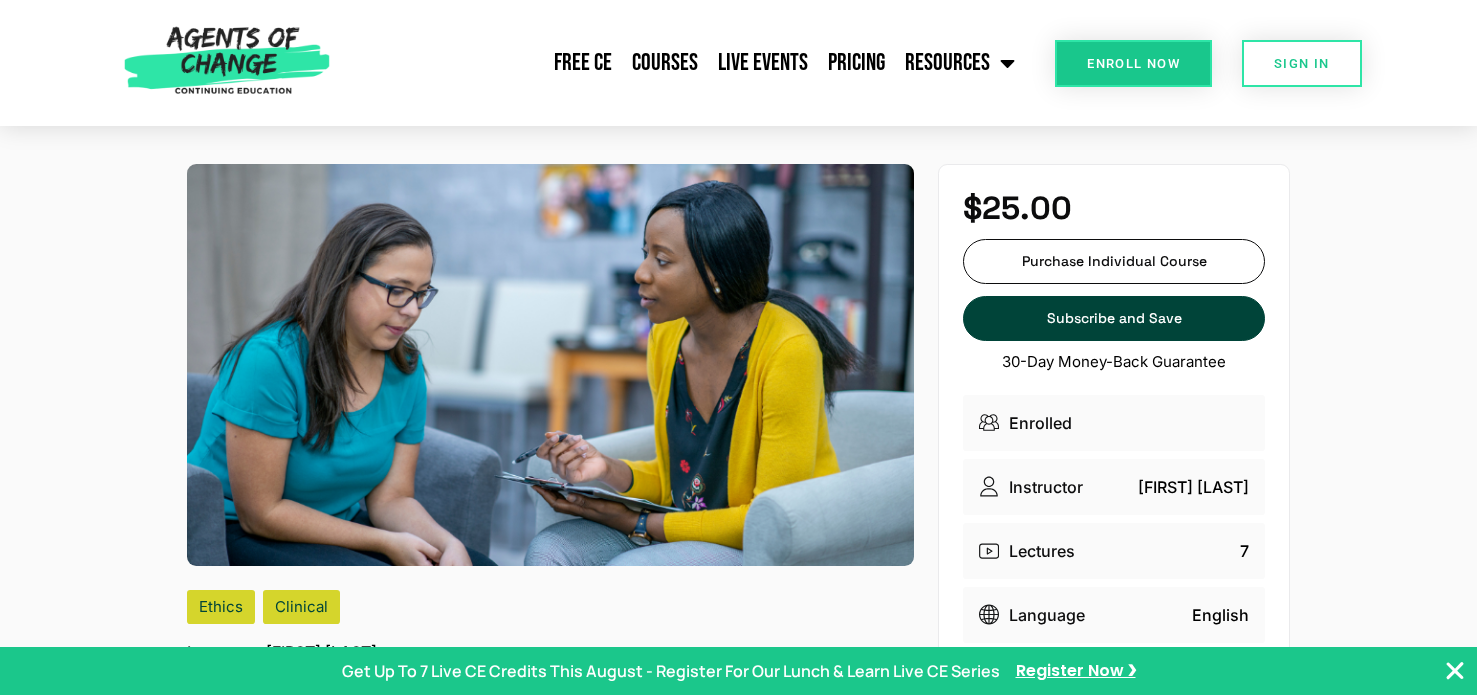 scroll, scrollTop: 0, scrollLeft: 0, axis: both 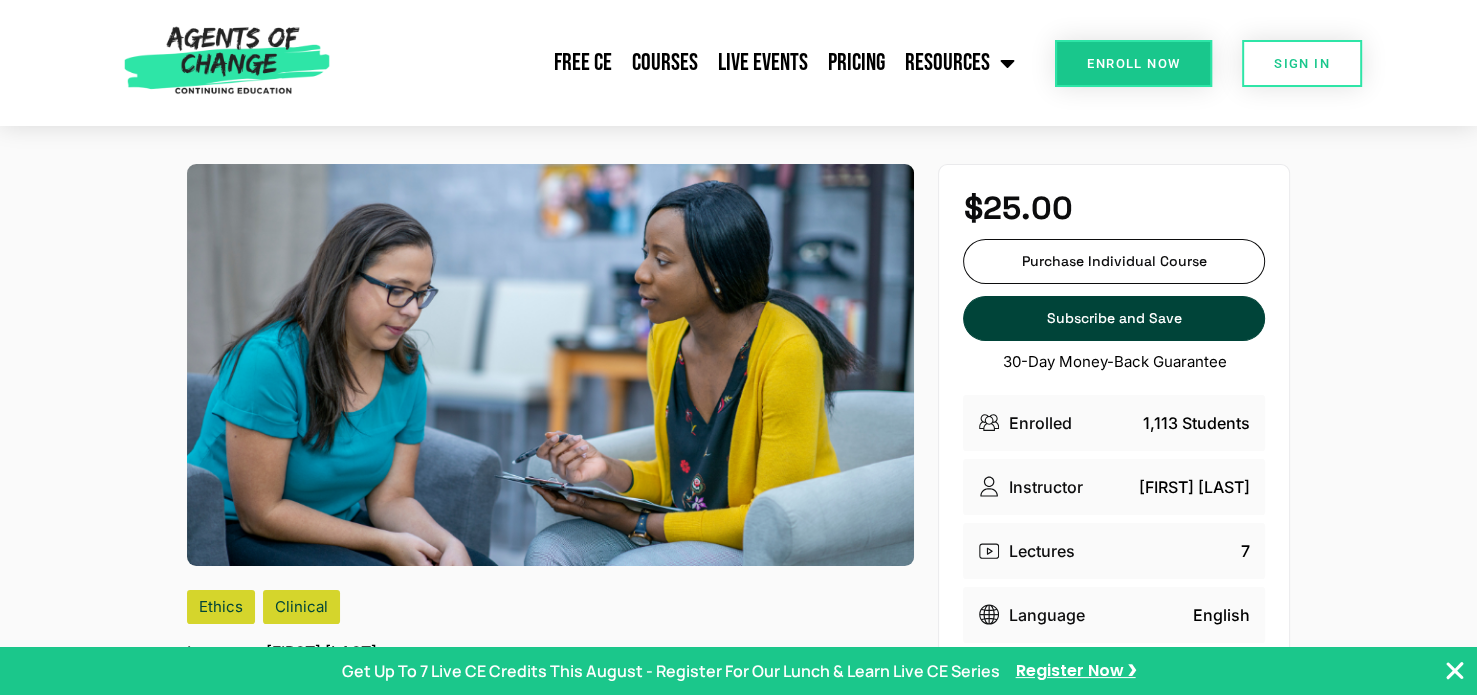 click on "Ethics" 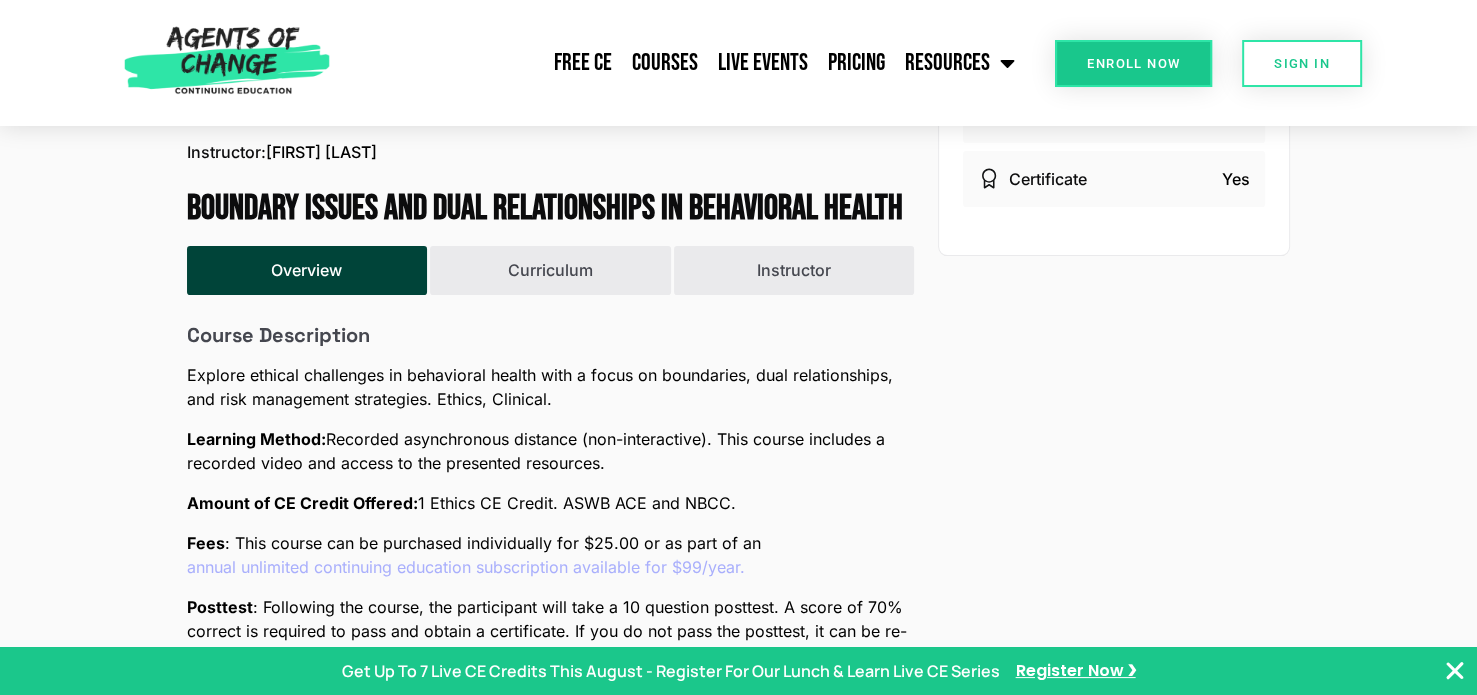 scroll, scrollTop: 0, scrollLeft: 0, axis: both 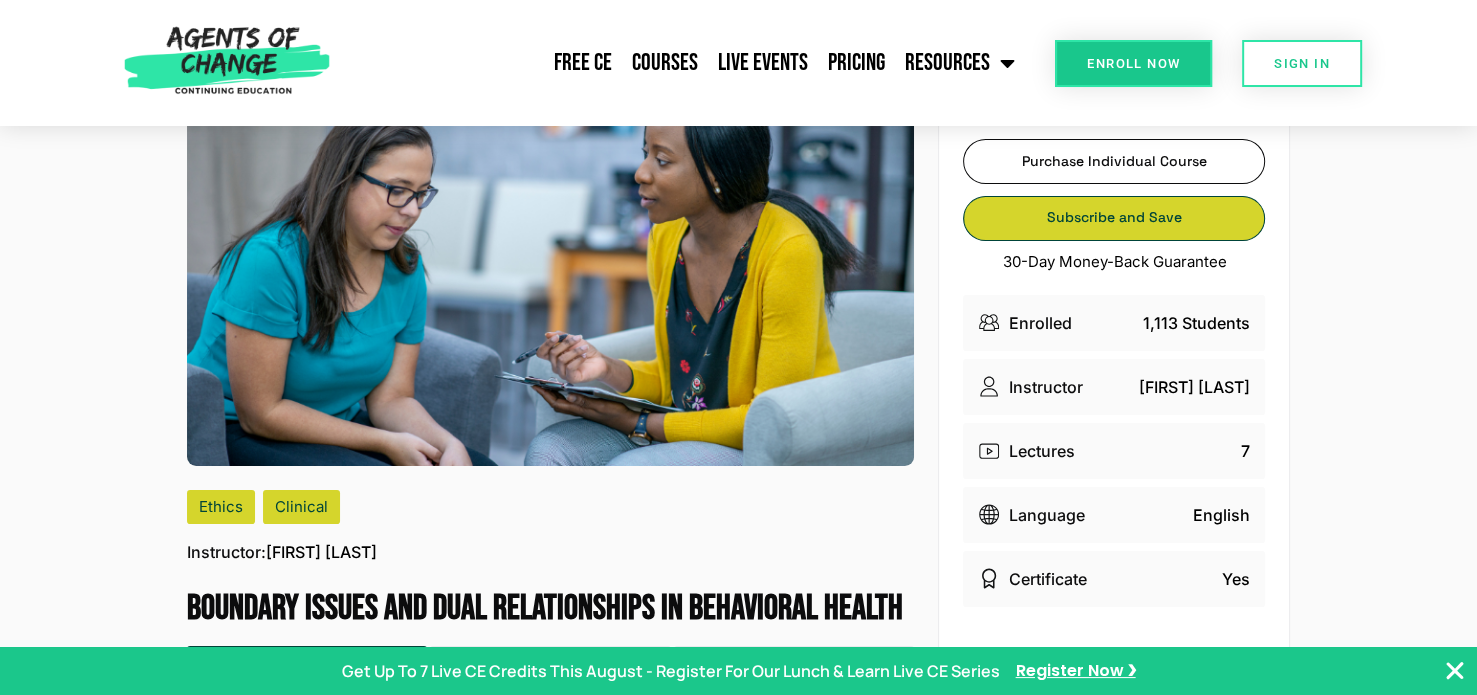 click on "Subscribe and Save" at bounding box center [1114, 218] 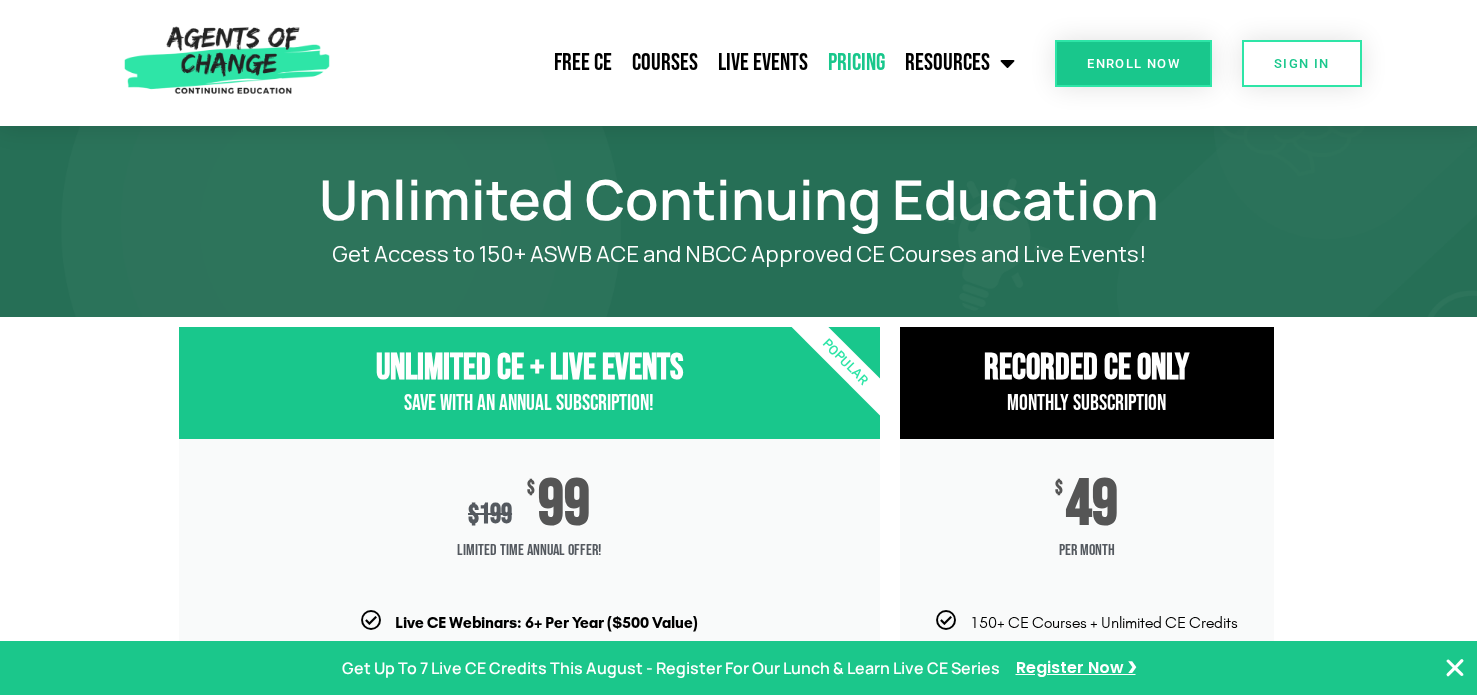 scroll, scrollTop: 0, scrollLeft: 0, axis: both 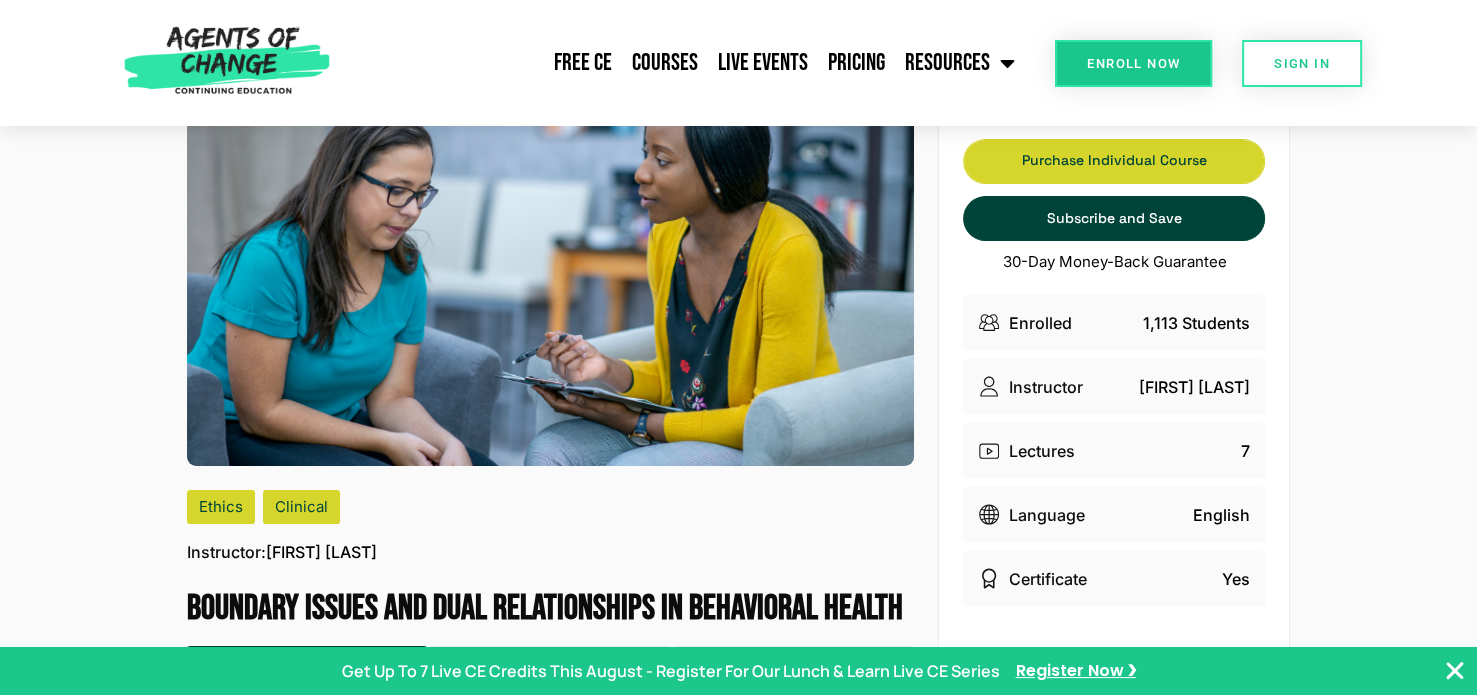 click on "Purchase Individual Course" at bounding box center [1114, 161] 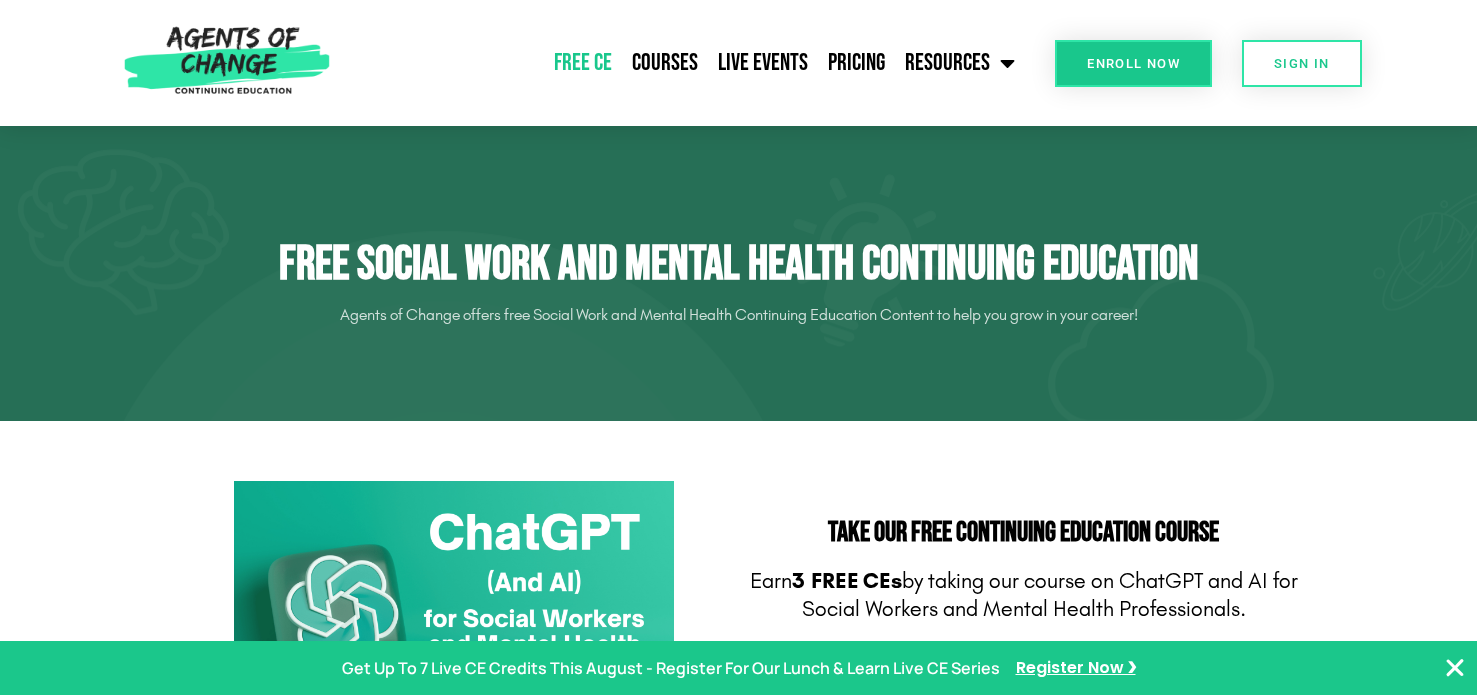 scroll, scrollTop: 1700, scrollLeft: 0, axis: vertical 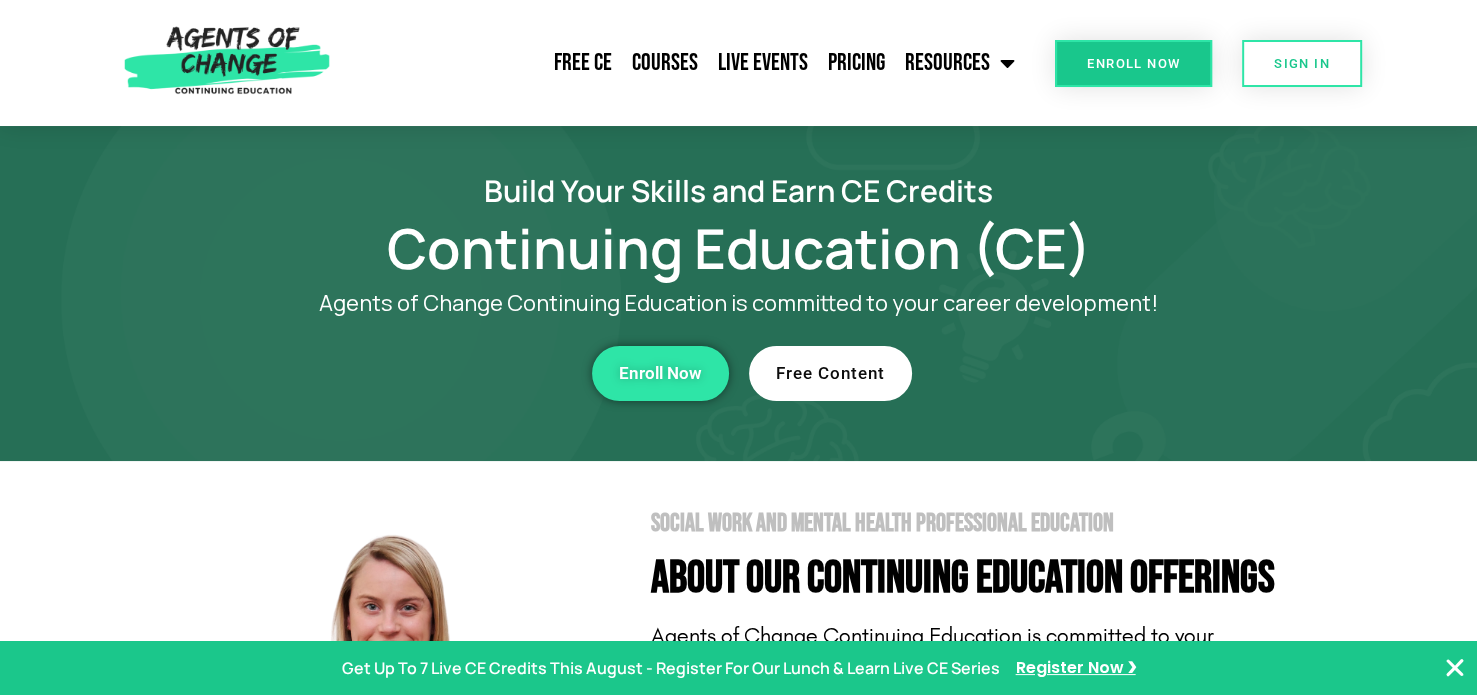 click on "Enroll Now" at bounding box center [660, 373] 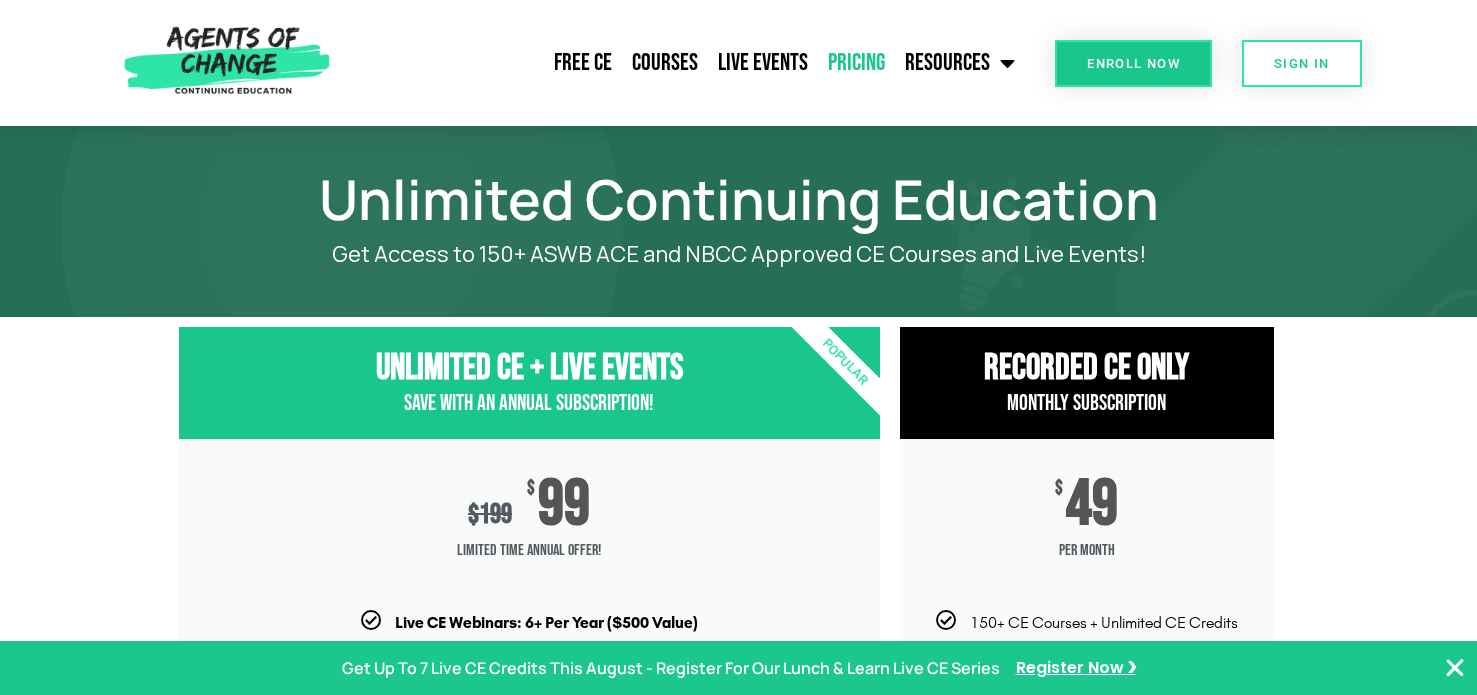 scroll, scrollTop: 0, scrollLeft: 0, axis: both 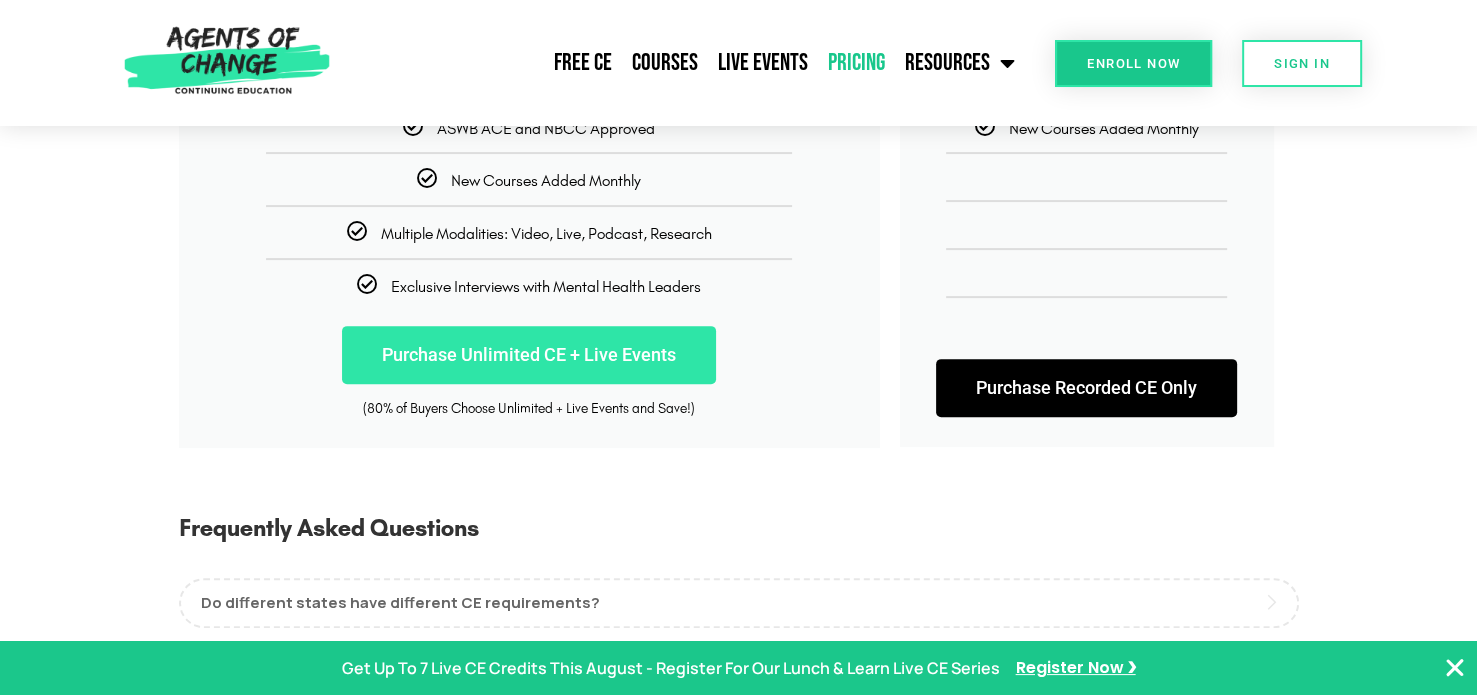 click on "Purchase Unlimited CE + Live Events" at bounding box center [529, 355] 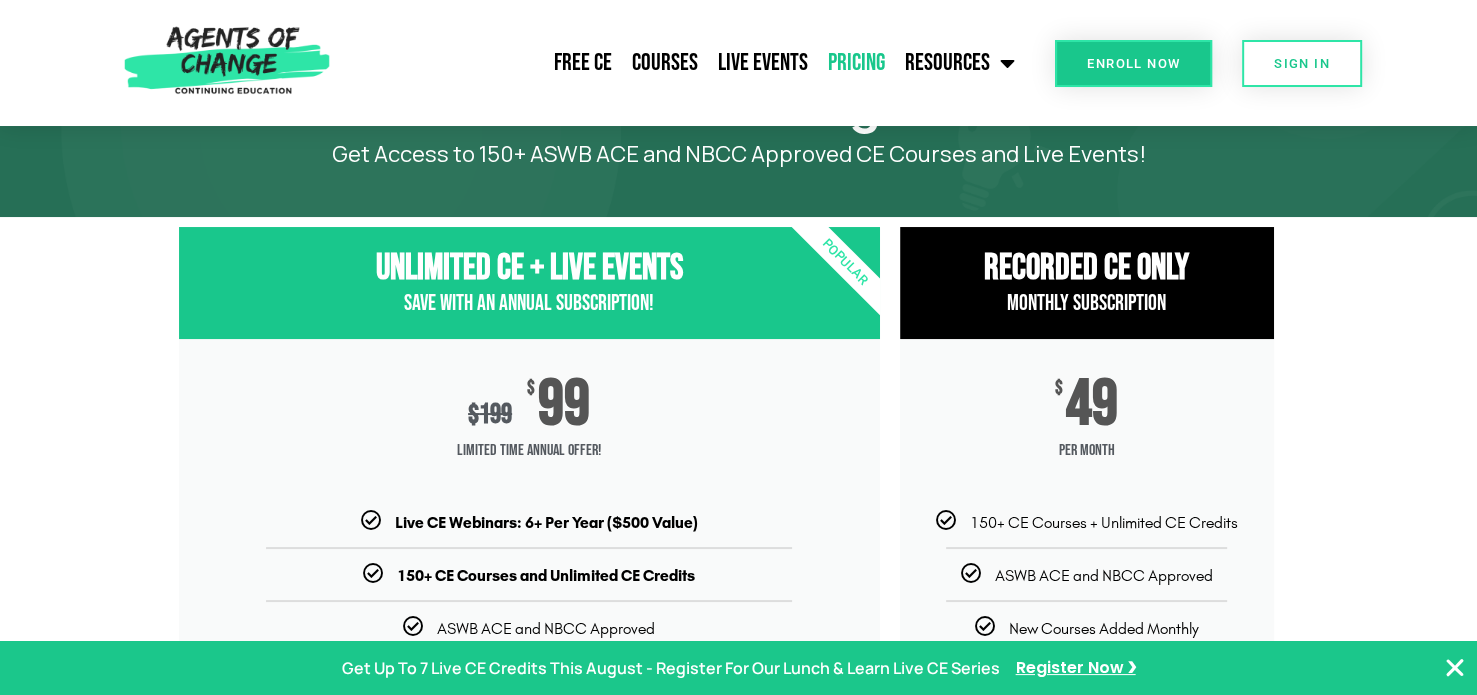 scroll, scrollTop: 0, scrollLeft: 0, axis: both 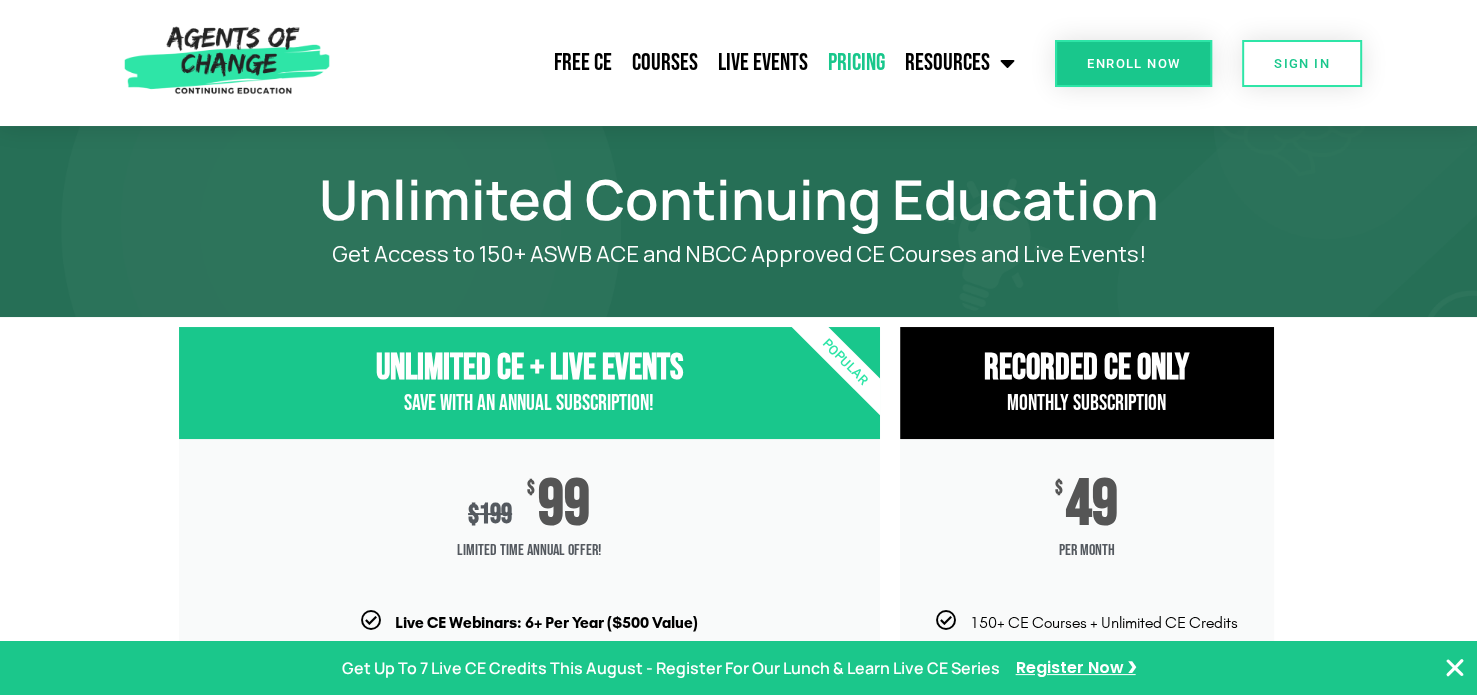click on "Enroll Now" at bounding box center [1133, 63] 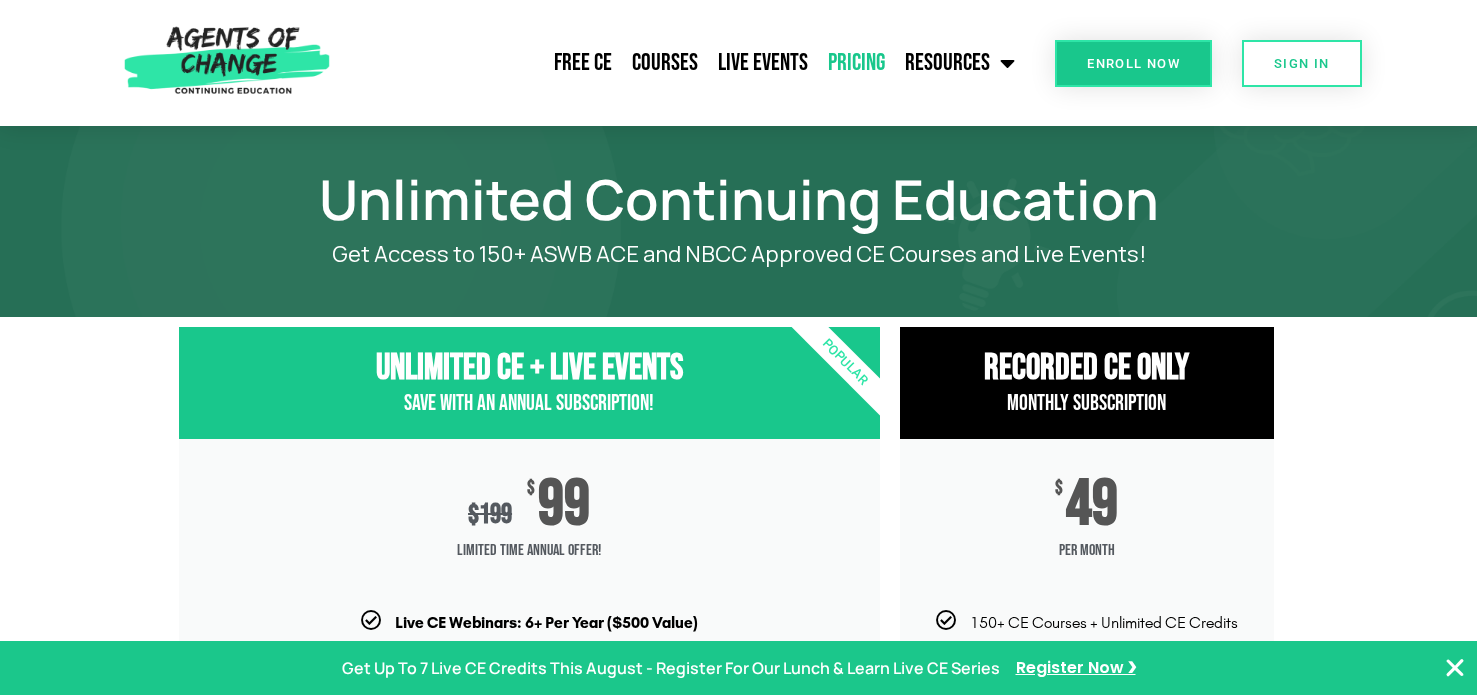 scroll, scrollTop: 0, scrollLeft: 0, axis: both 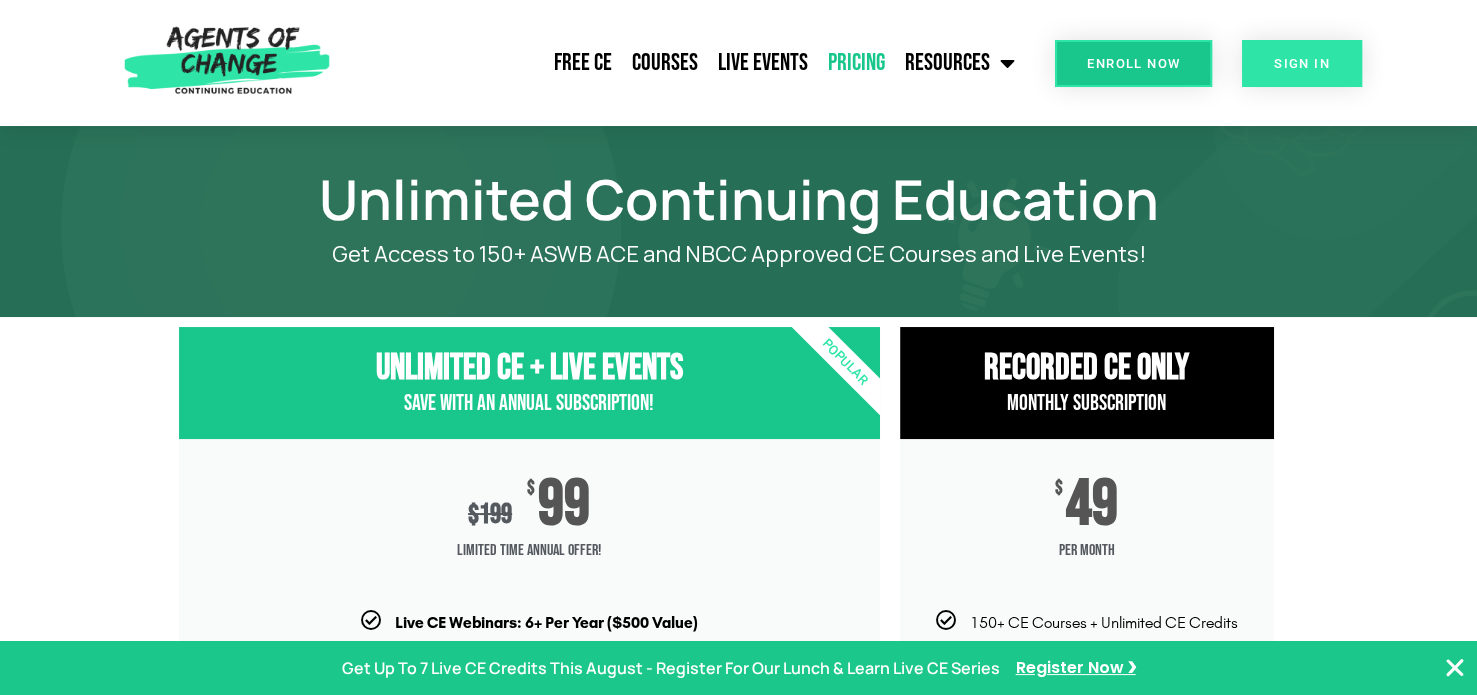 click on "SIGN IN" at bounding box center (1302, 63) 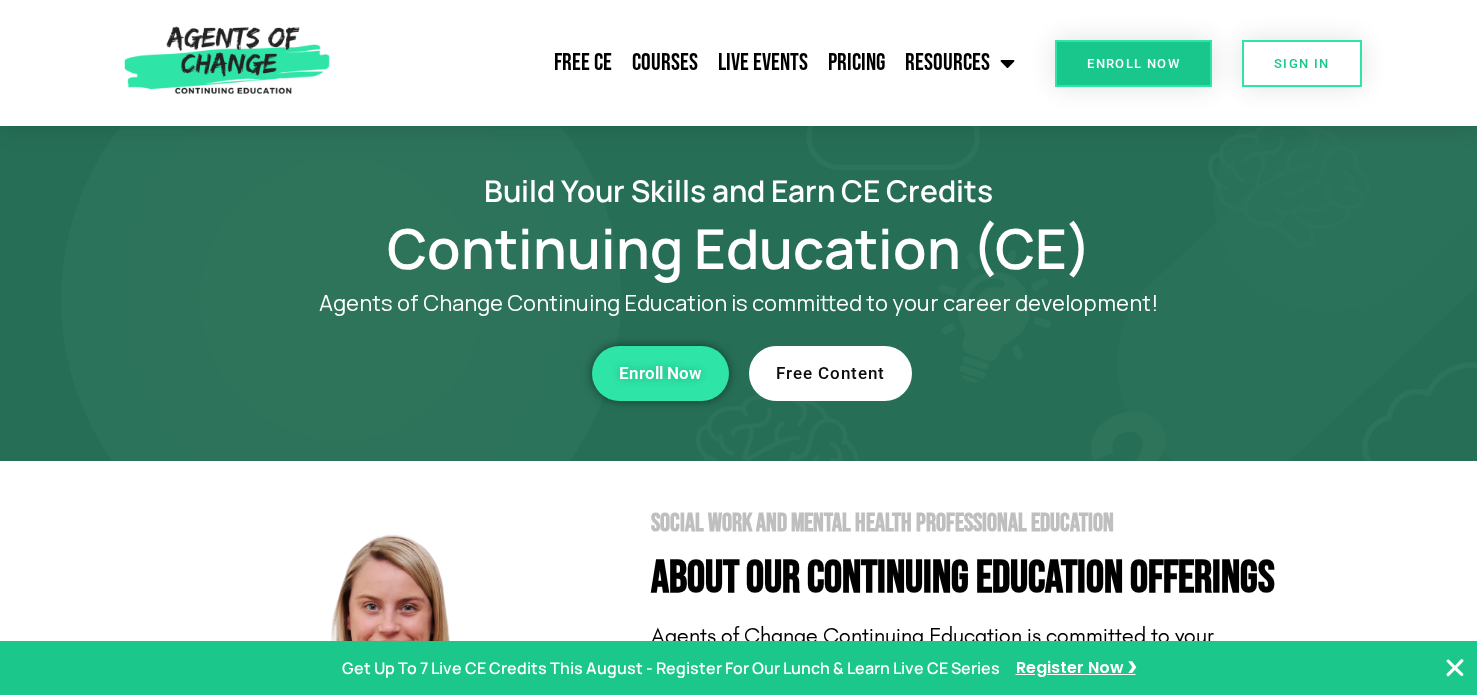 scroll, scrollTop: 0, scrollLeft: 0, axis: both 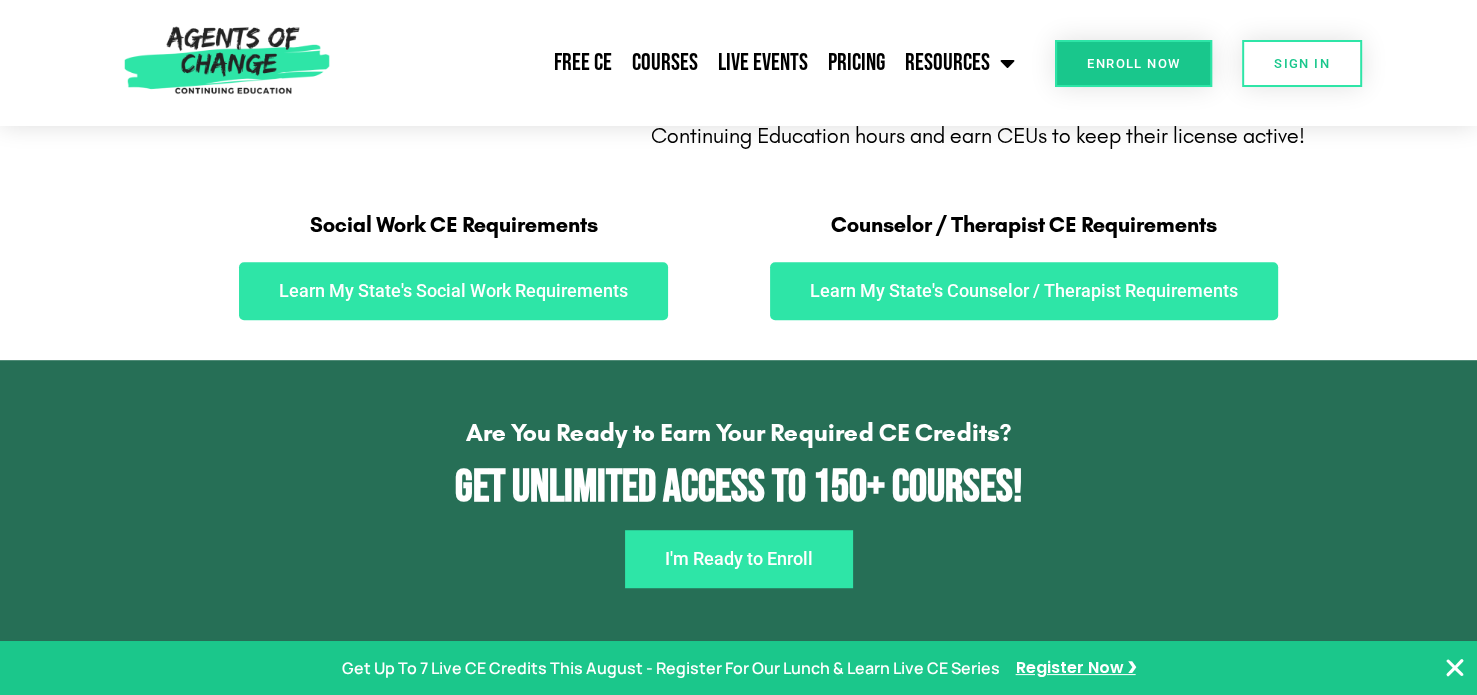 click on "I'm Ready to Enroll" at bounding box center (739, 559) 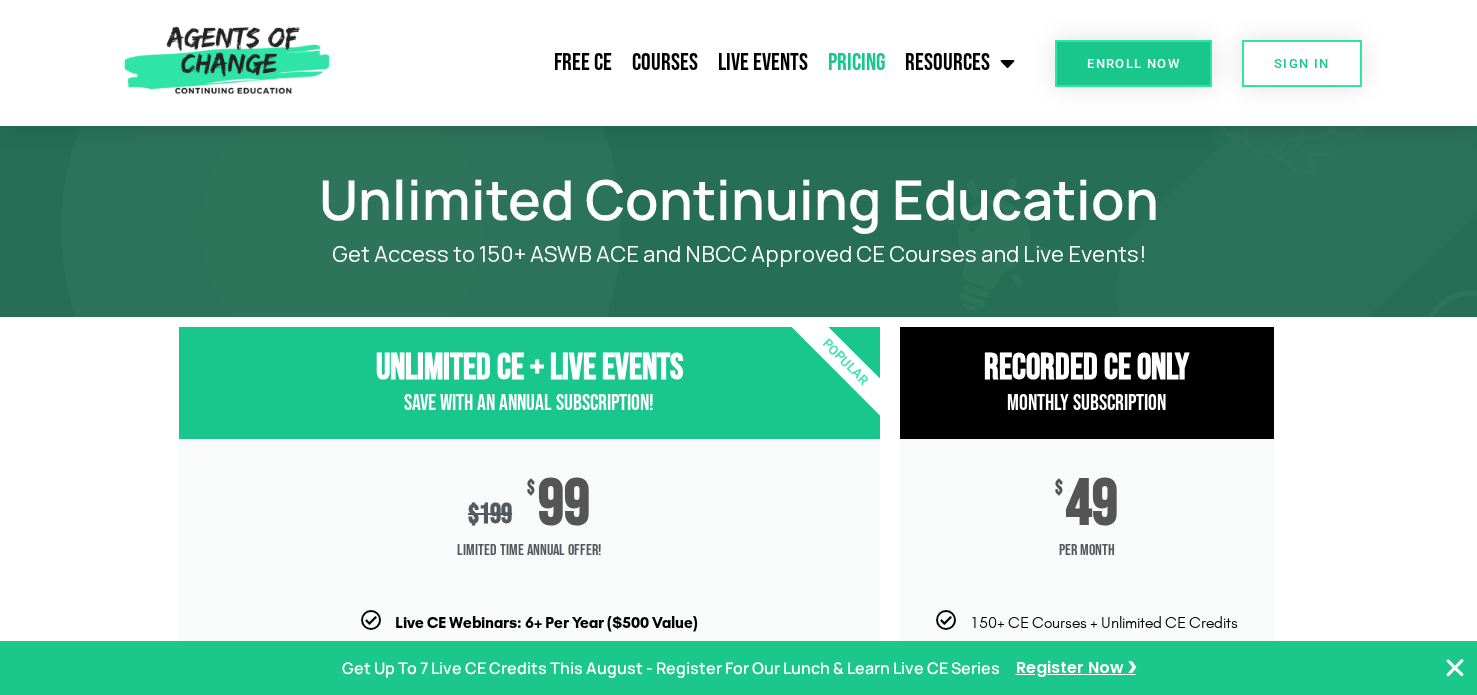 scroll, scrollTop: 0, scrollLeft: 0, axis: both 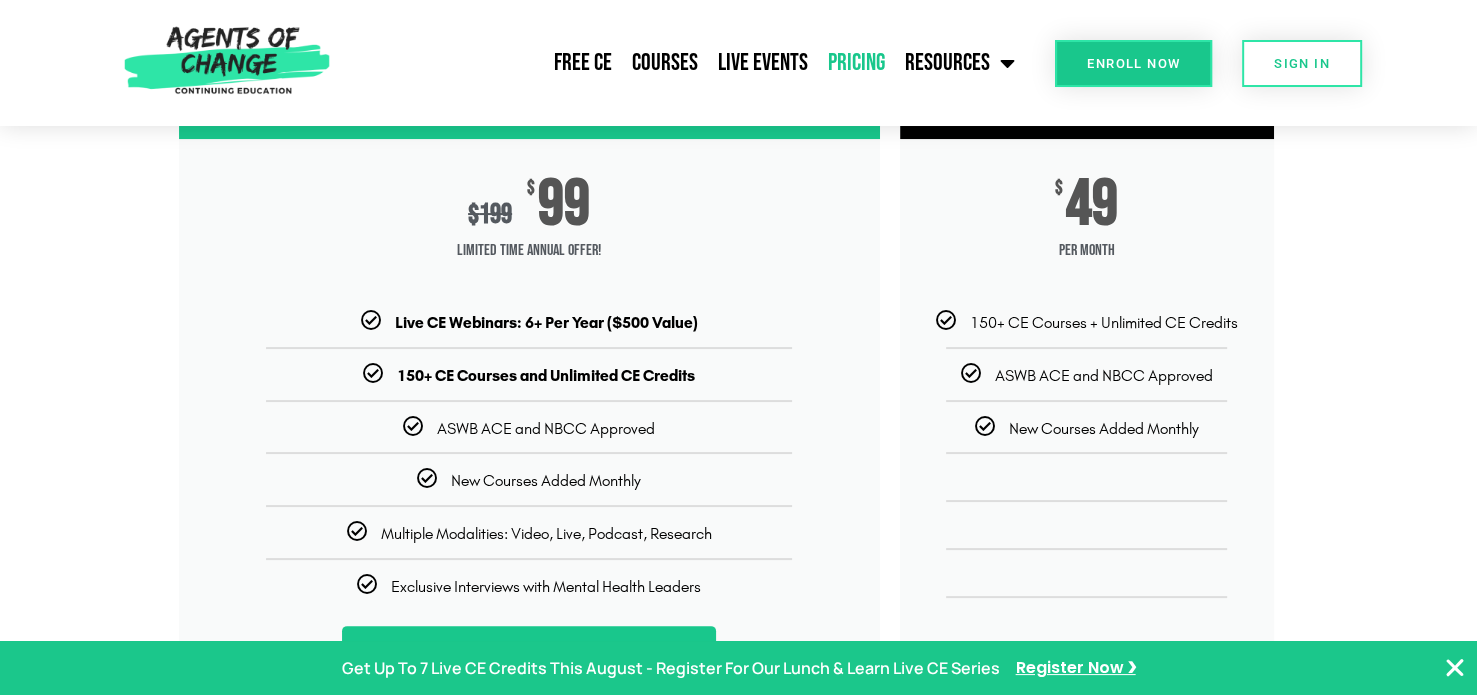 click on "99" at bounding box center [564, 205] 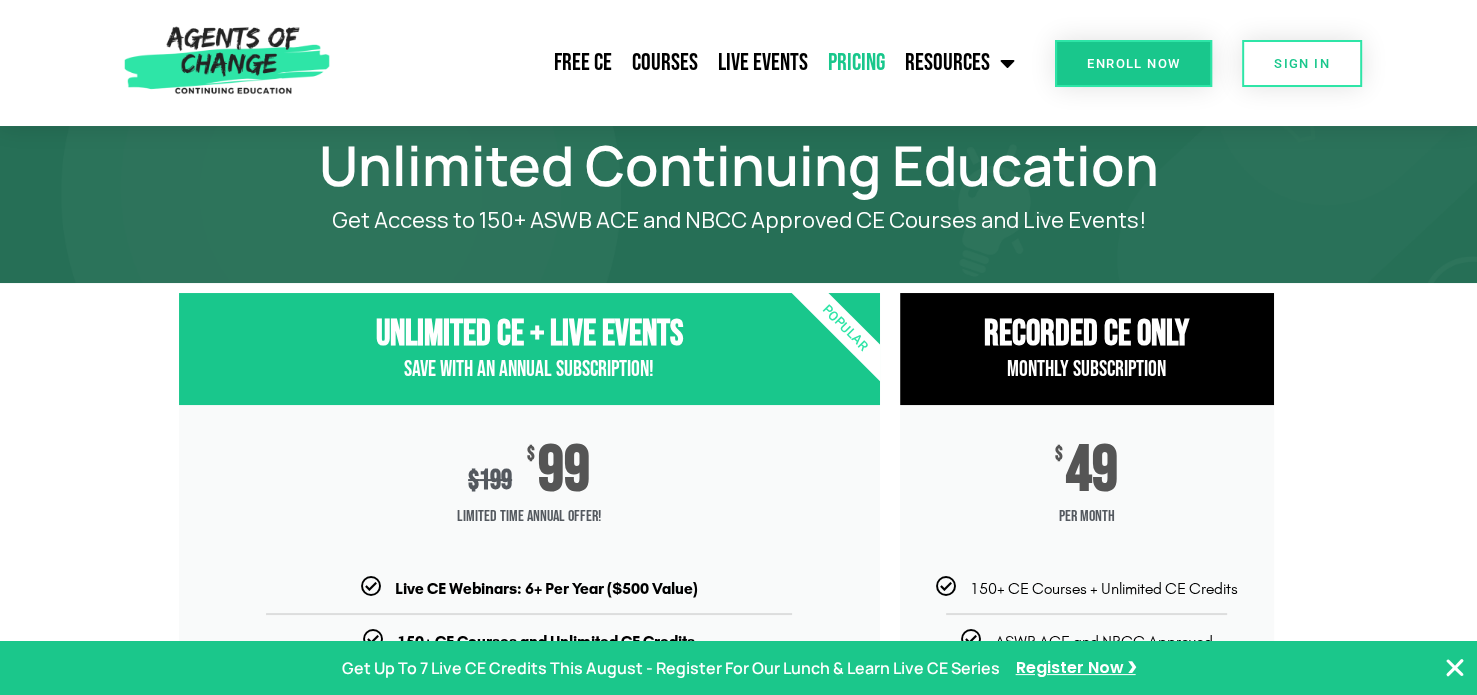 scroll, scrollTop: 0, scrollLeft: 0, axis: both 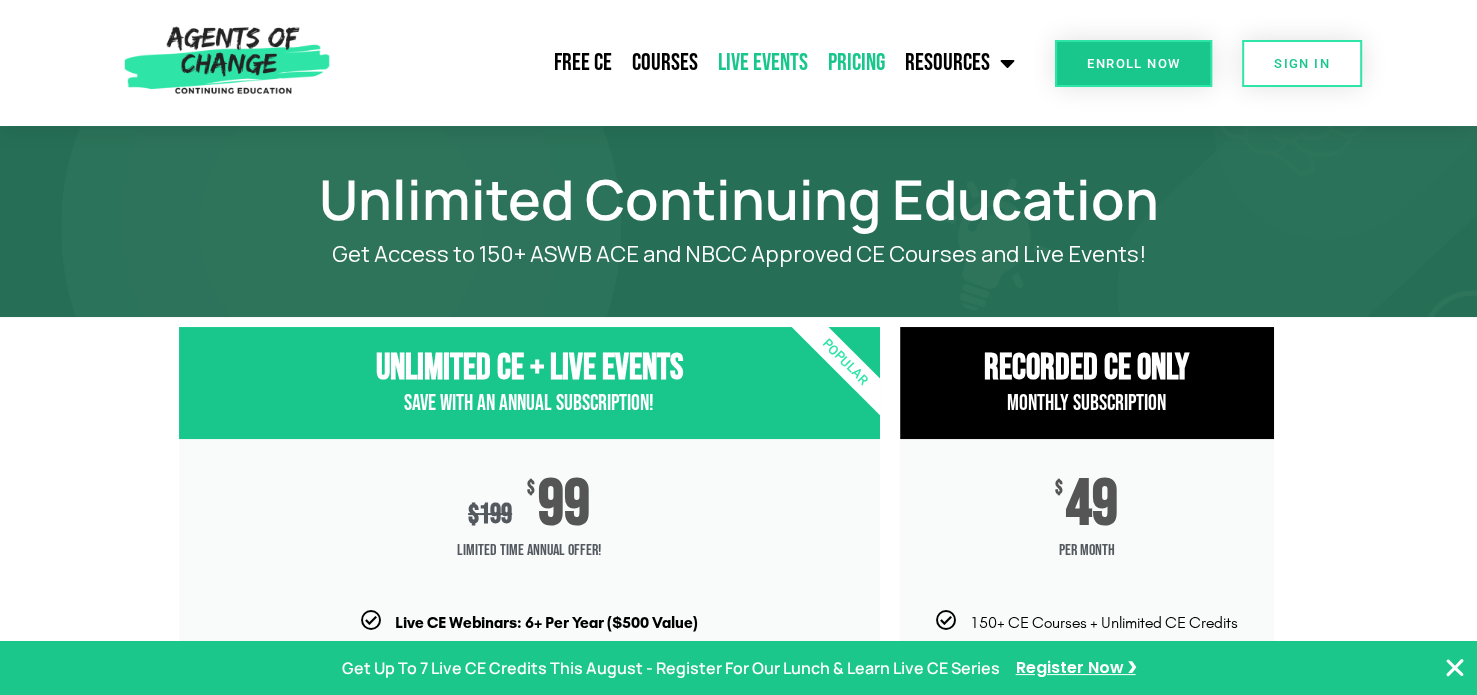 click on "Live Events" 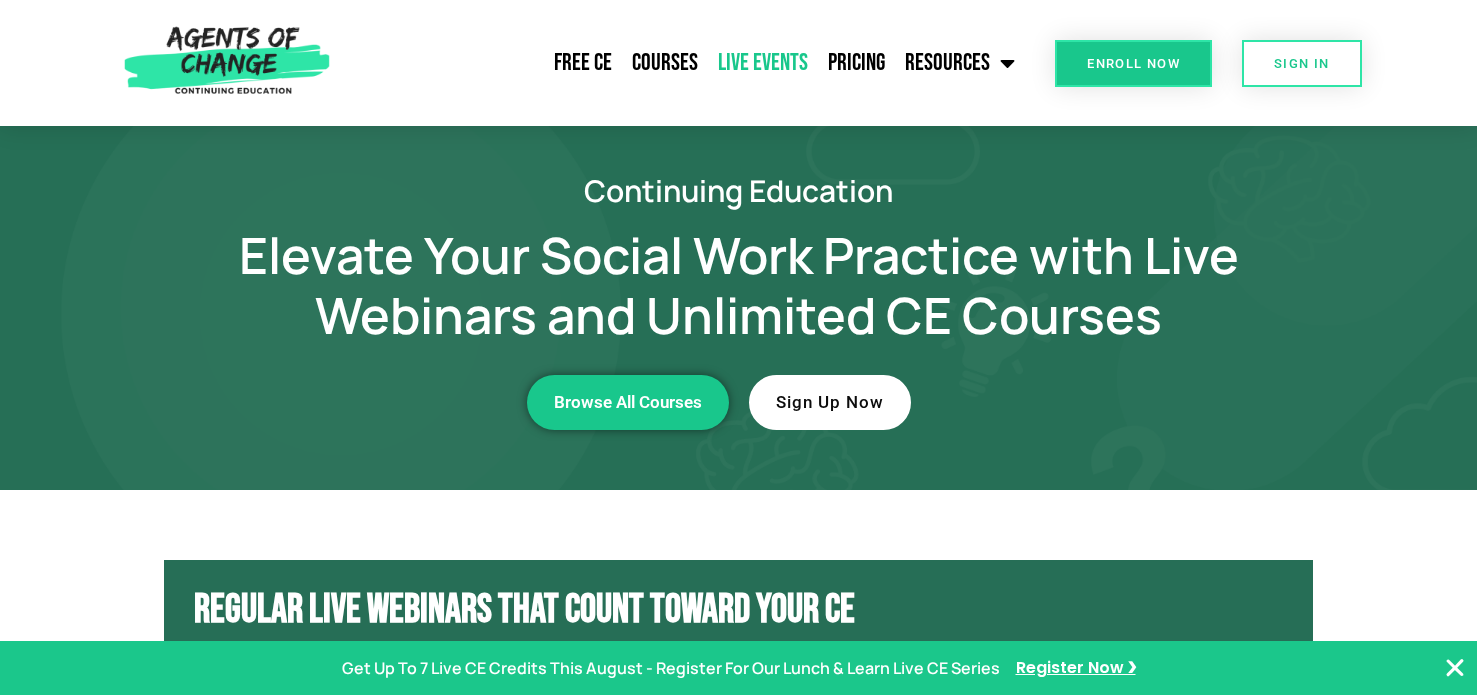 scroll, scrollTop: 0, scrollLeft: 0, axis: both 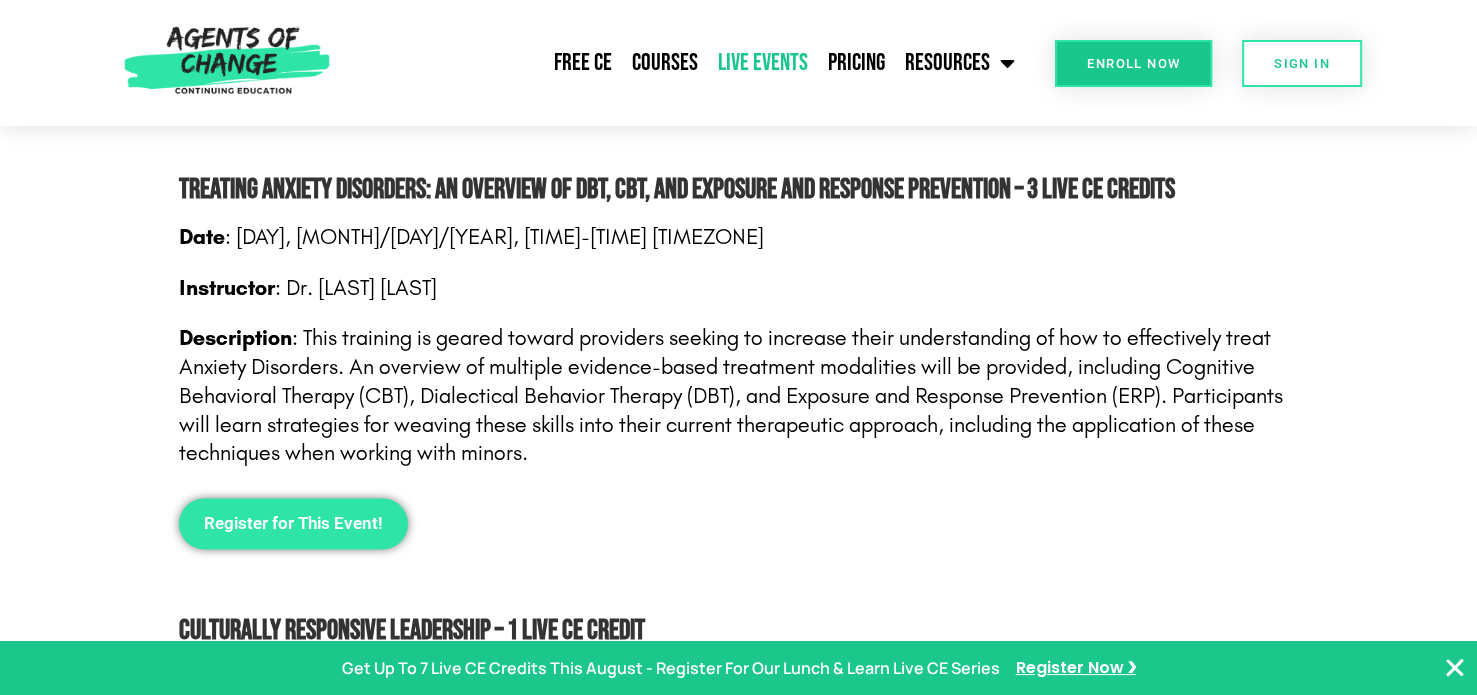 click on "Register for This Event!" at bounding box center (293, 523) 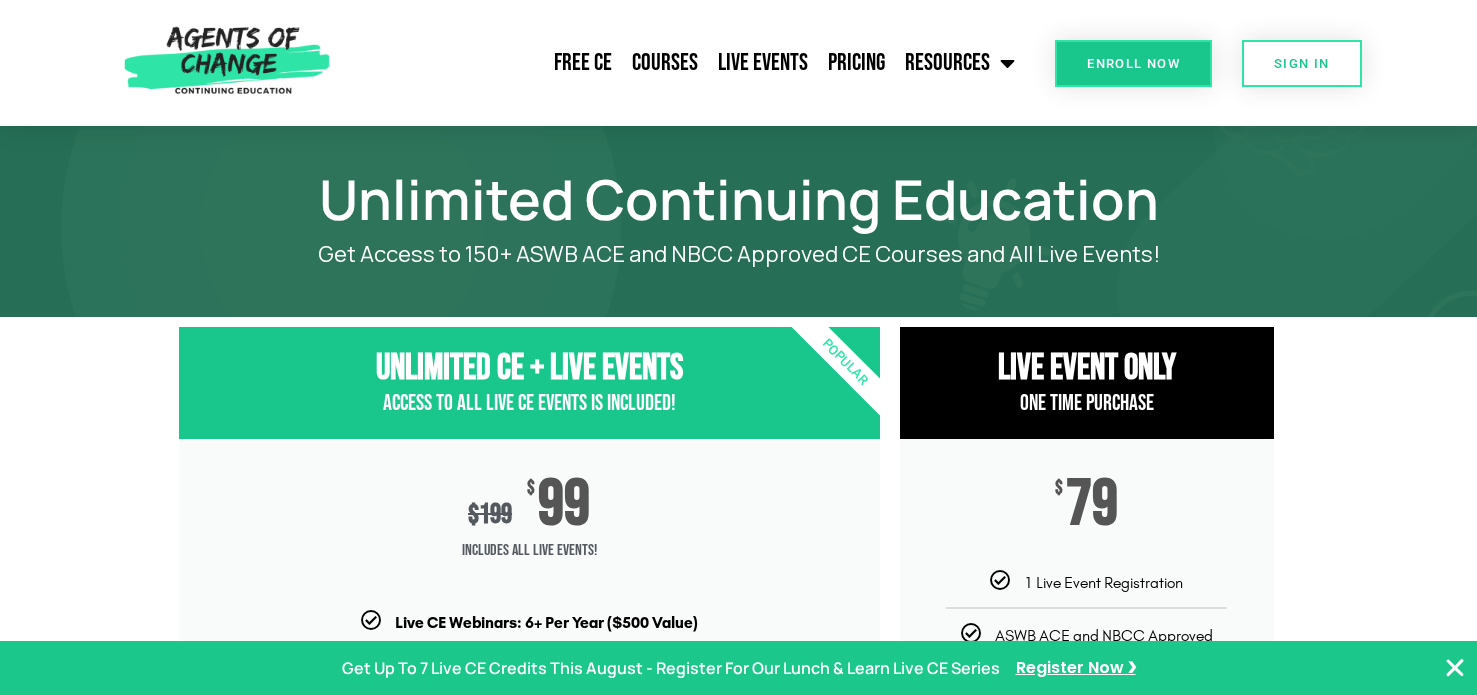 scroll, scrollTop: 0, scrollLeft: 0, axis: both 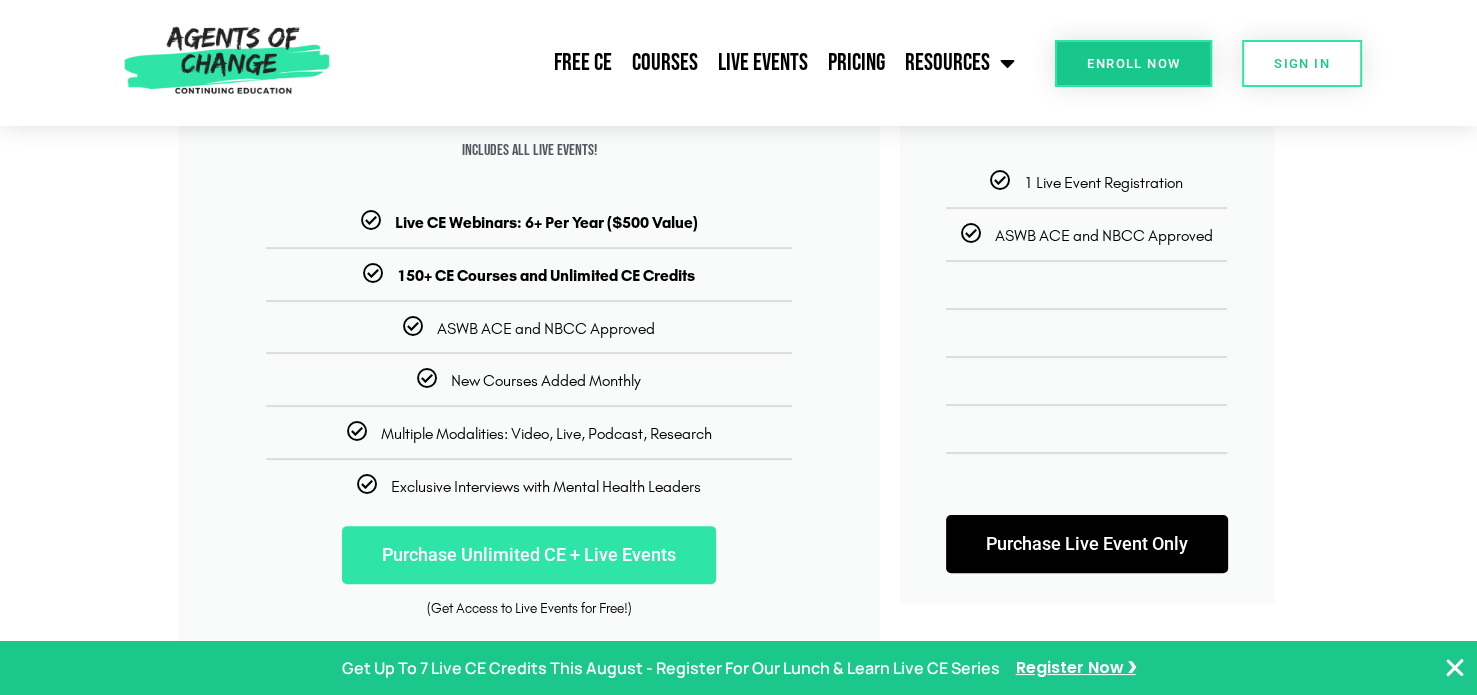 click on "Purchase Unlimited CE + Live Events" at bounding box center [529, 555] 